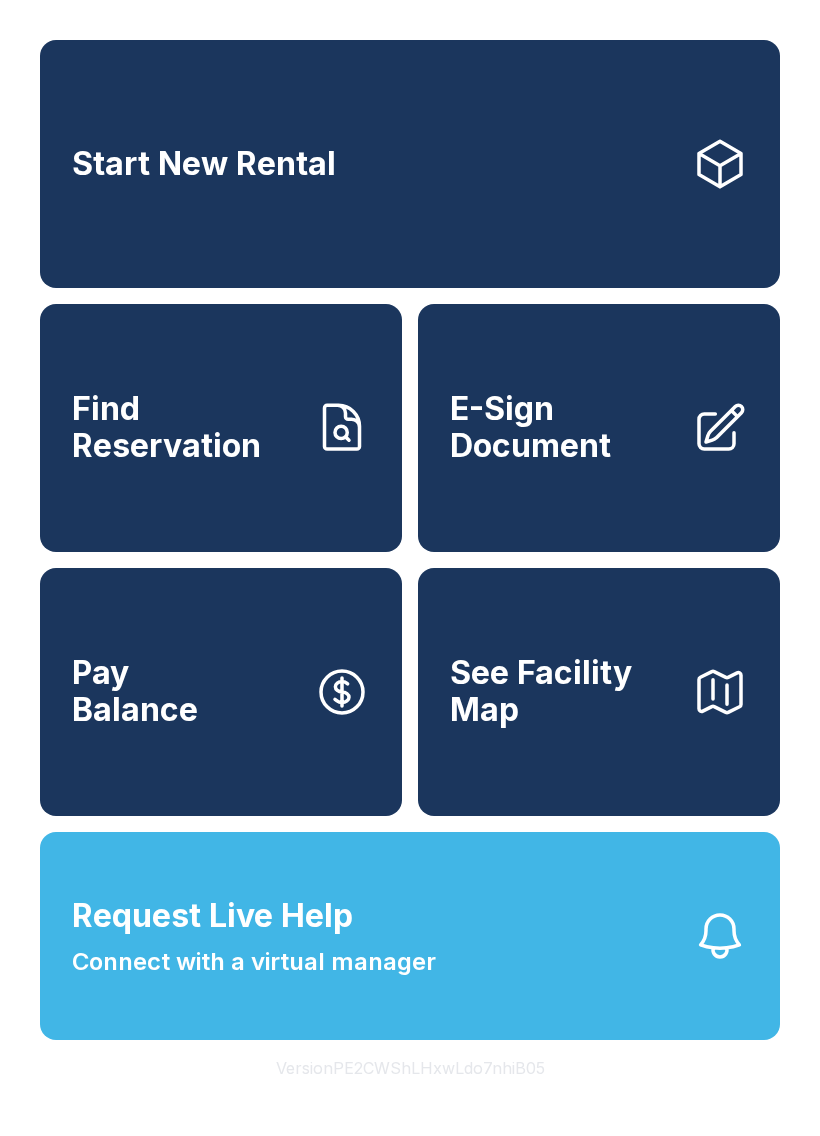 scroll, scrollTop: 0, scrollLeft: 0, axis: both 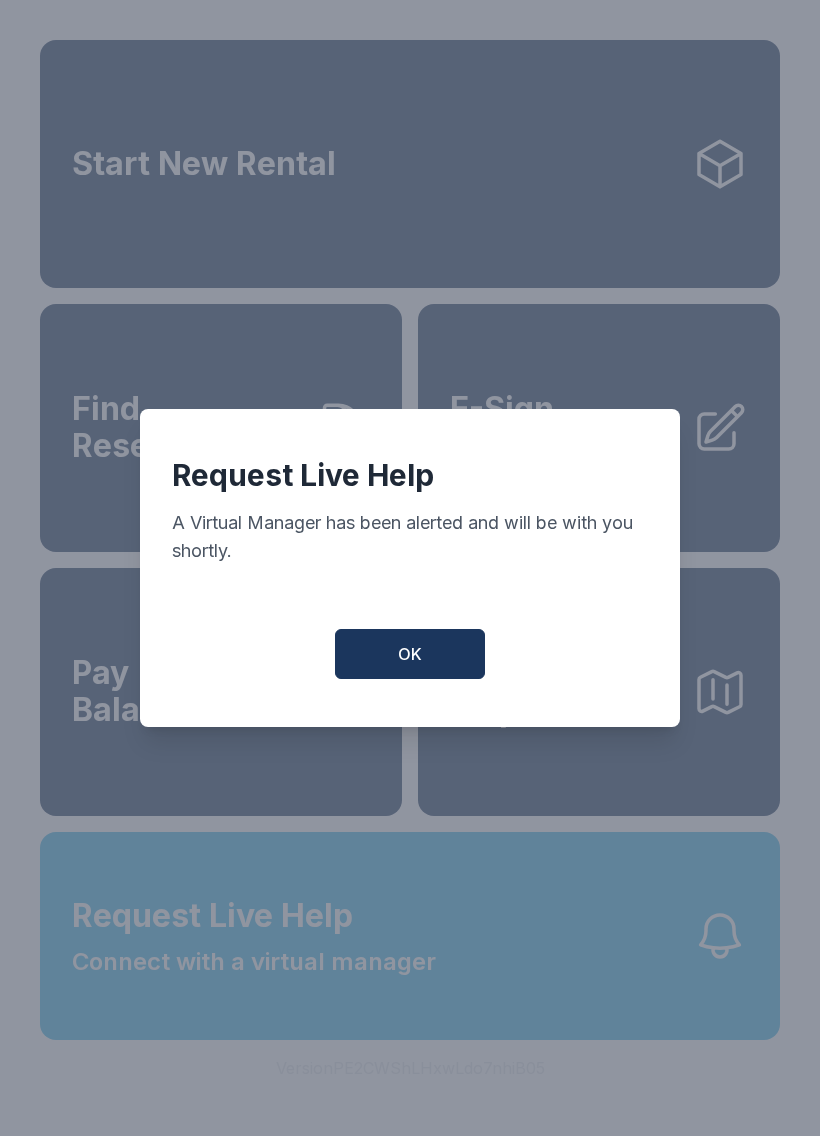 click on "OK" at bounding box center [410, 654] 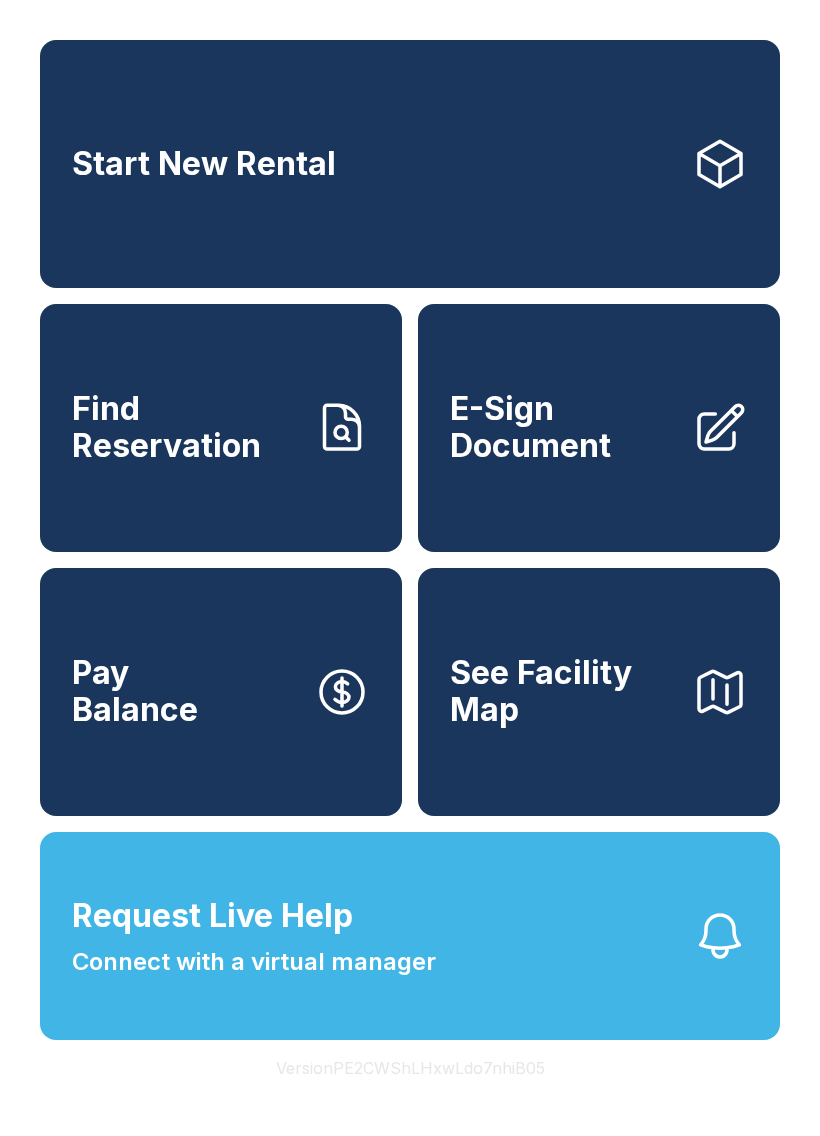 click on "Request Live Help Connect with a virtual manager" at bounding box center (410, 936) 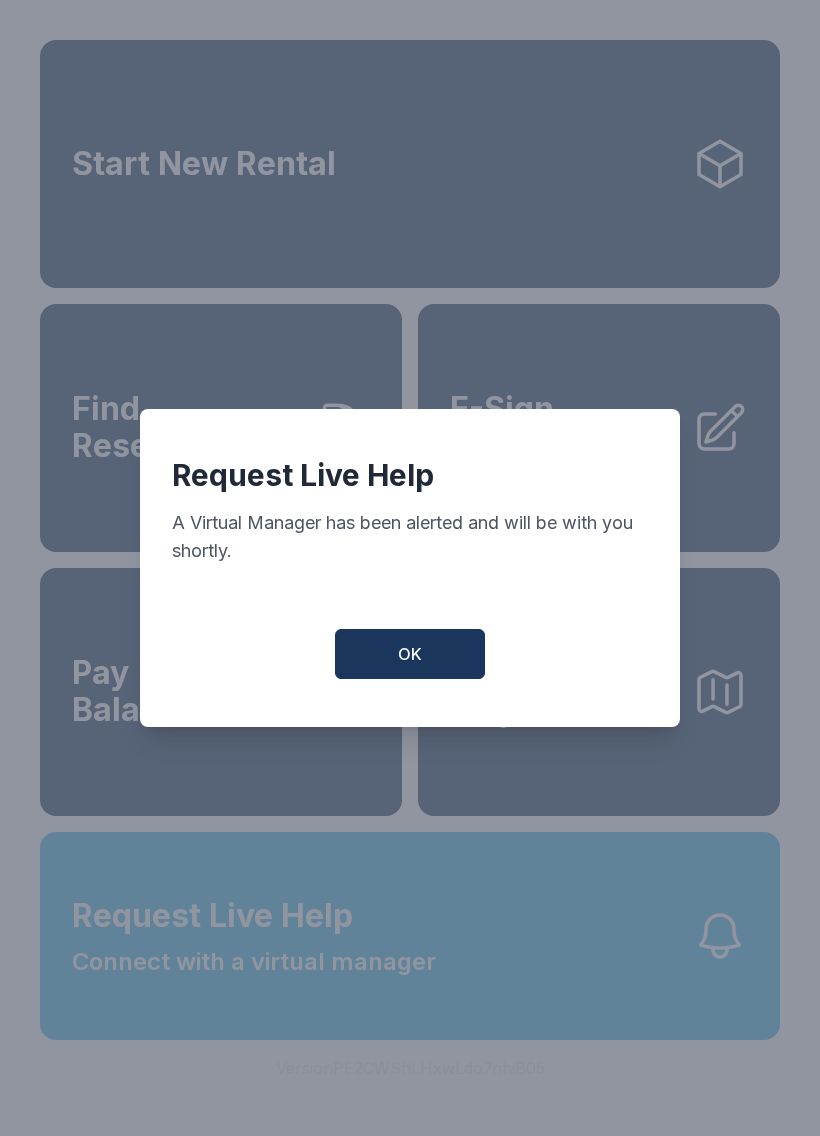 click on "OK" at bounding box center [410, 654] 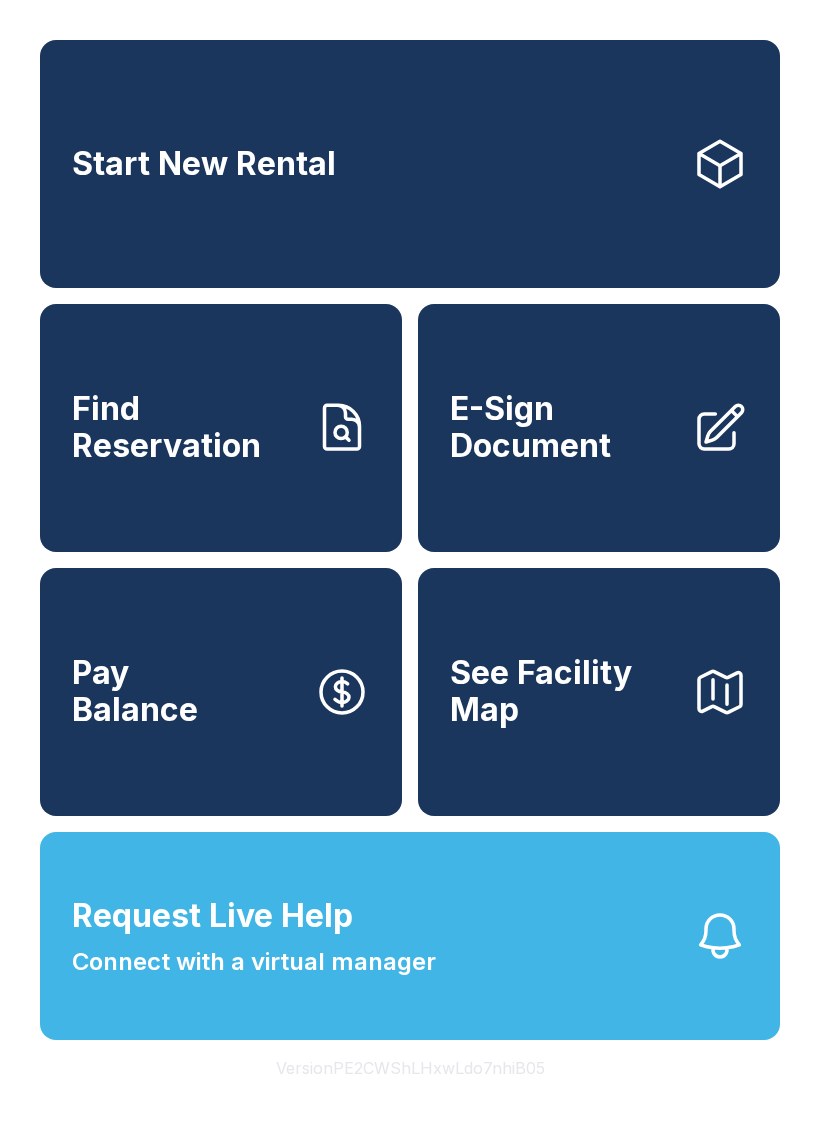 click on "Pay  Balance" at bounding box center [221, 692] 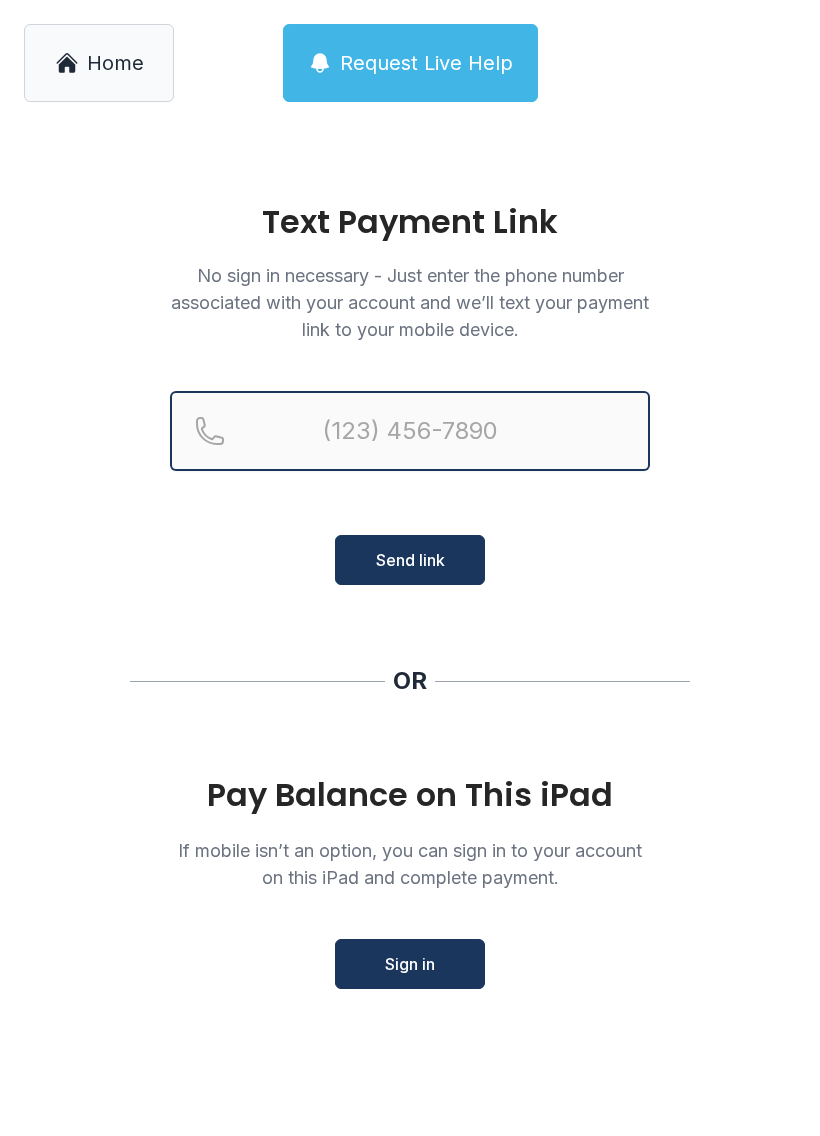 click at bounding box center (410, 431) 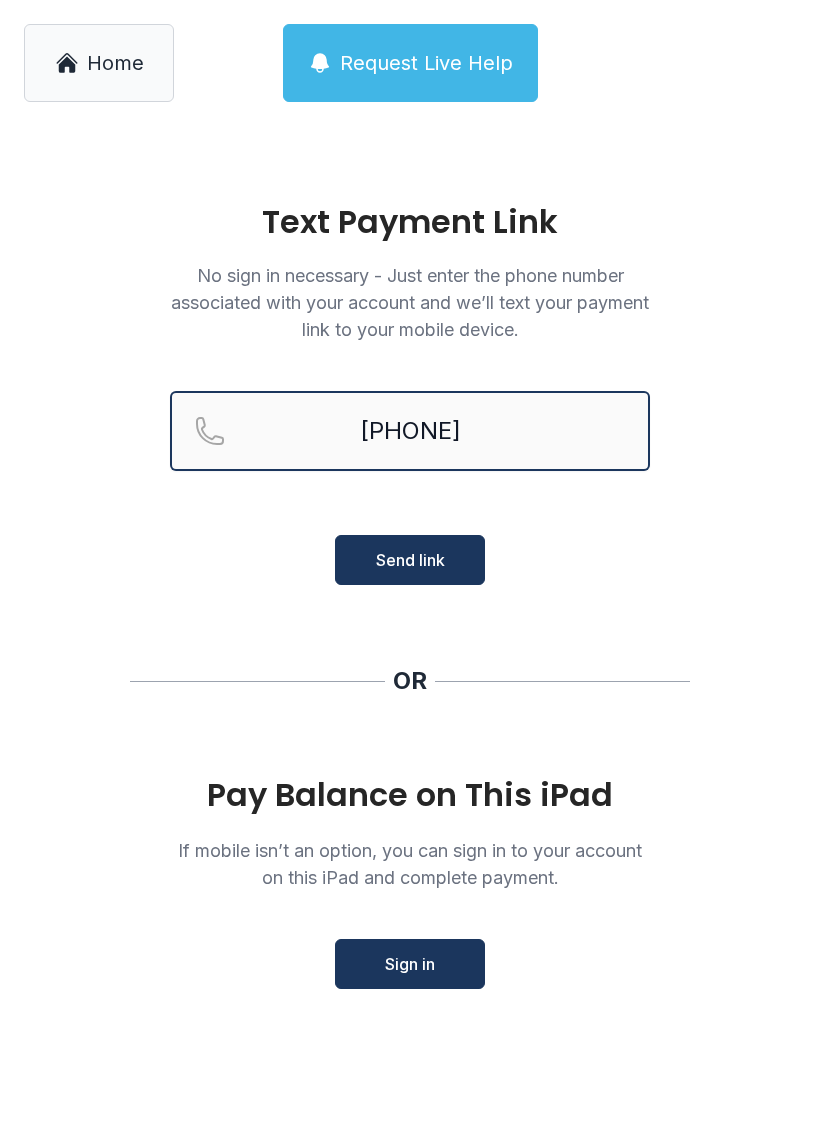 click on "Send link" at bounding box center [410, 560] 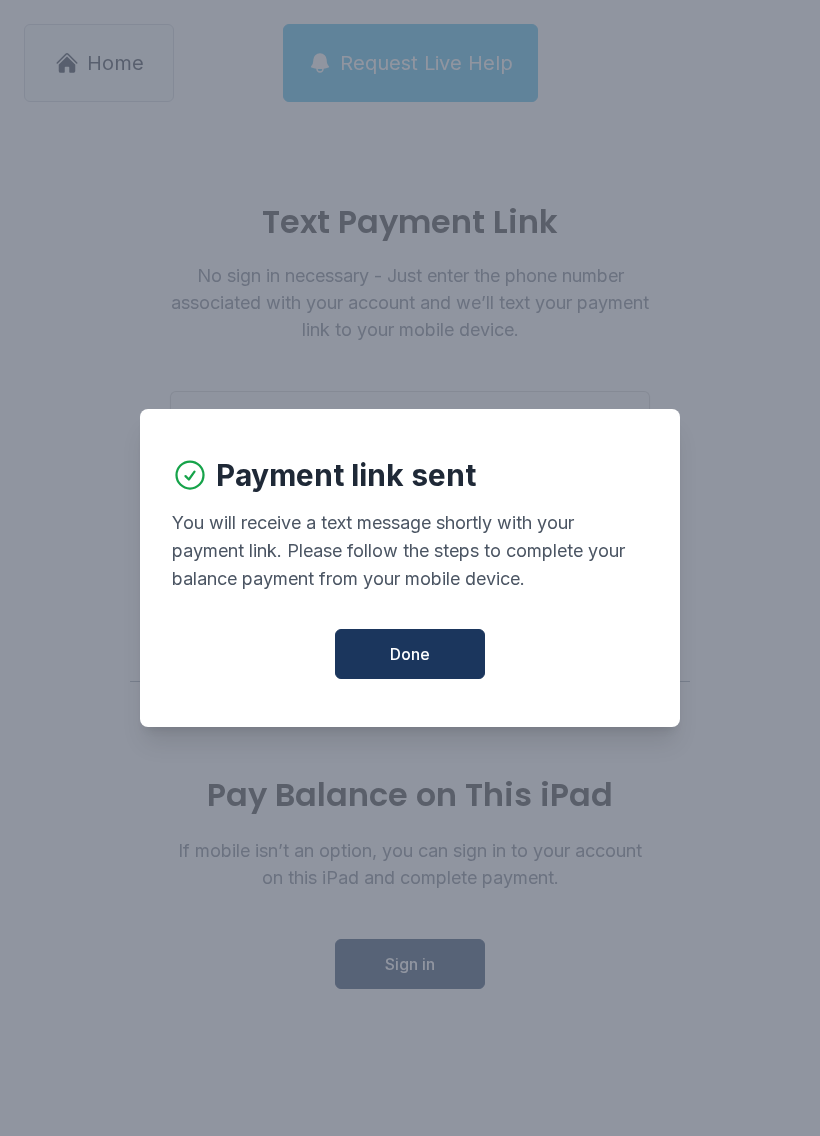 click on "Done" at bounding box center (410, 654) 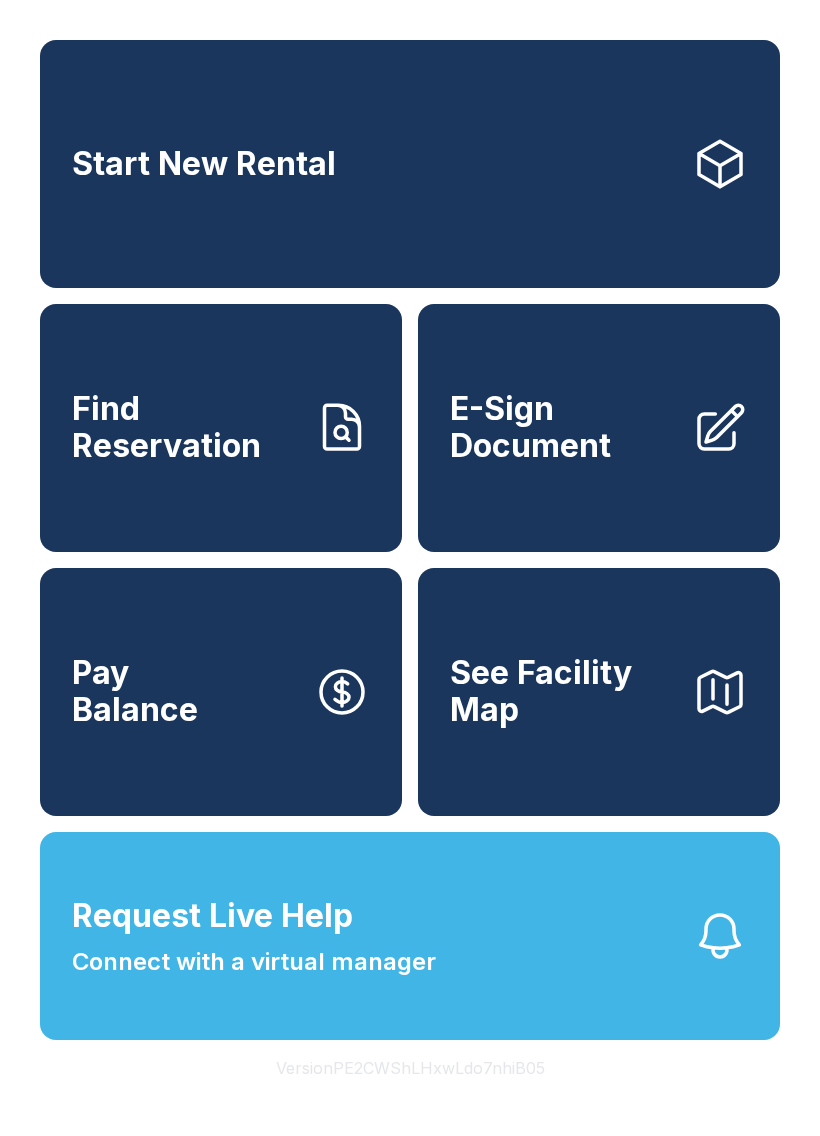 click on "Pay  Balance" at bounding box center (221, 692) 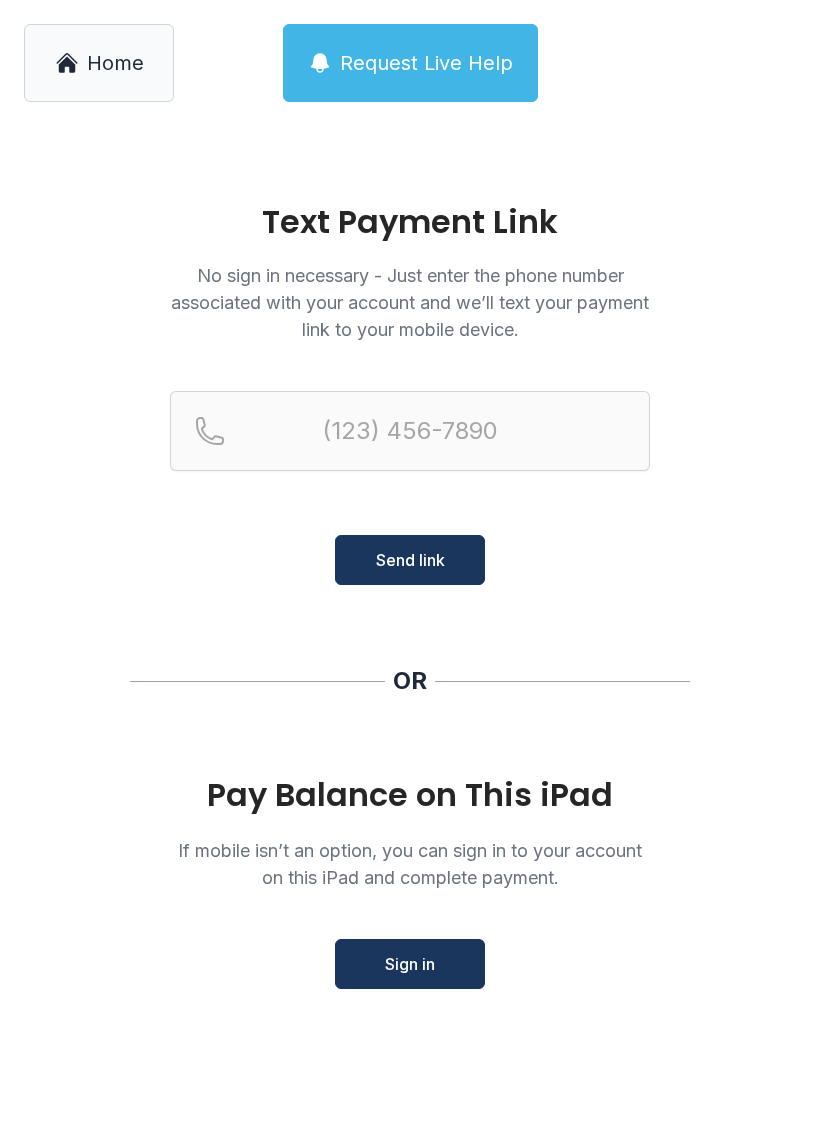 click on "Request Live Help" at bounding box center [426, 63] 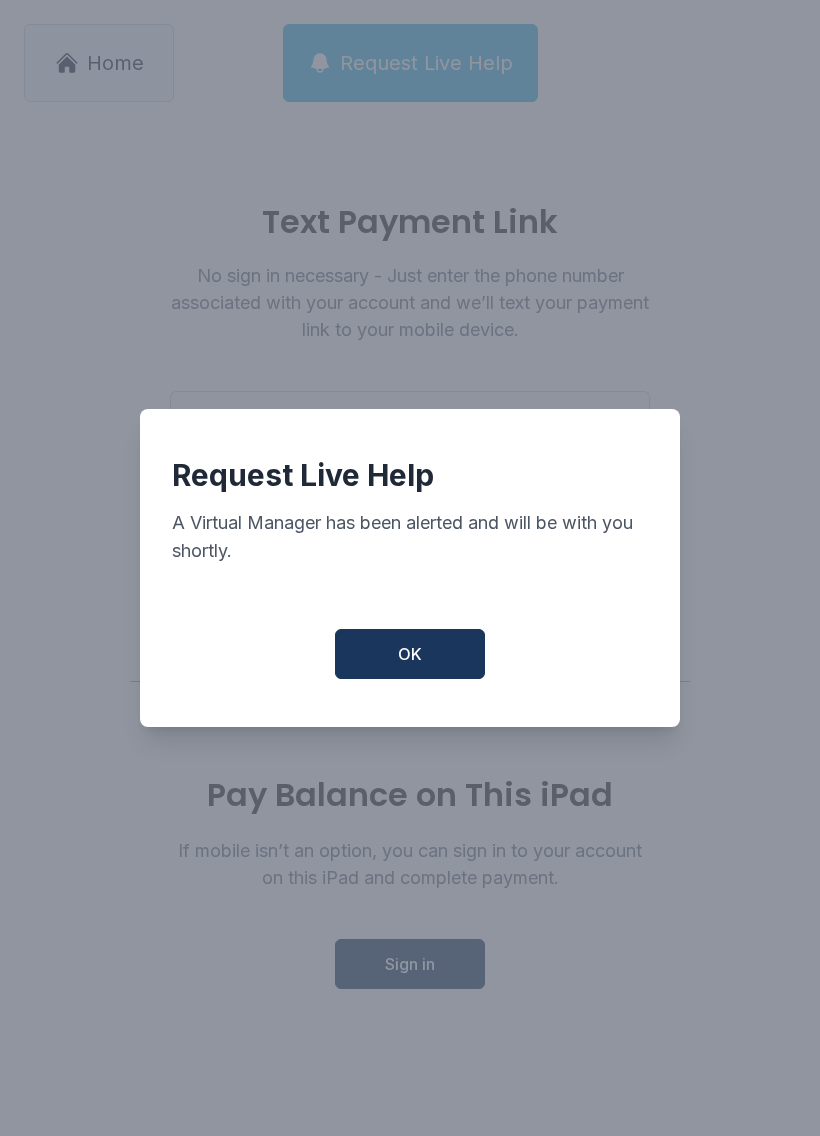 click on "OK" at bounding box center [410, 654] 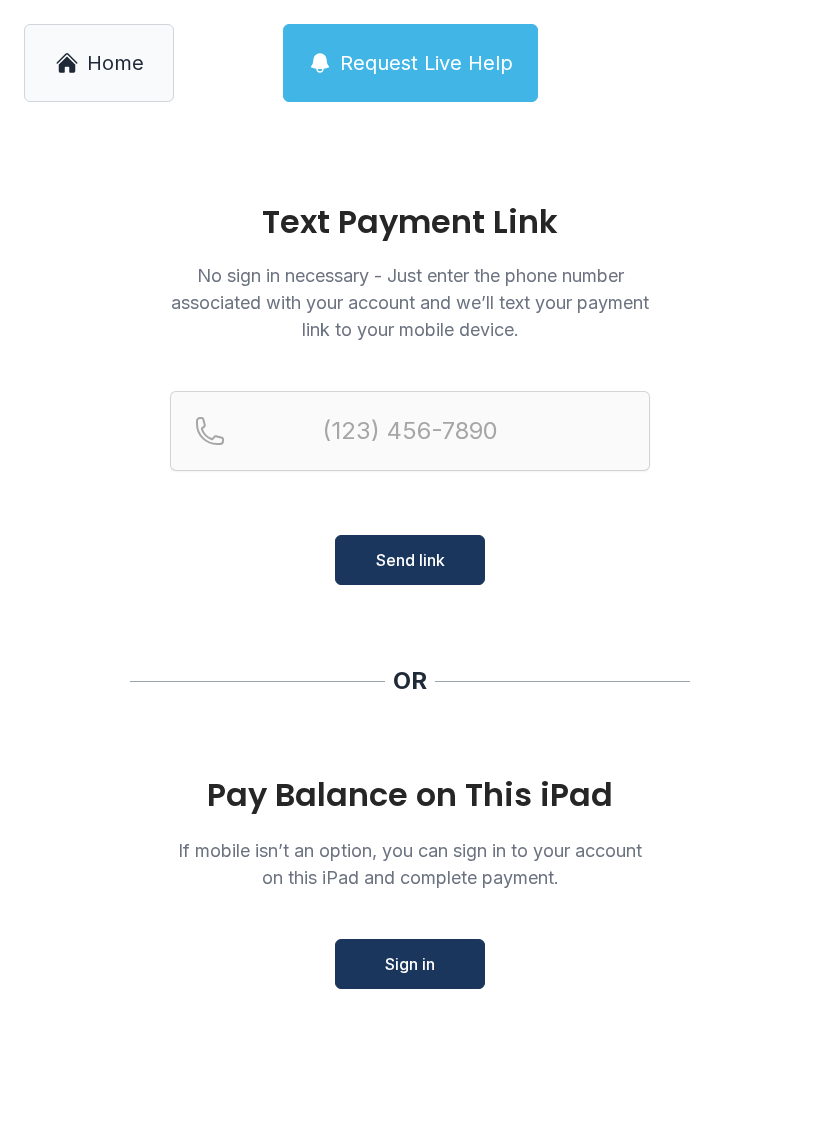 click on "Request Live Help" at bounding box center (426, 63) 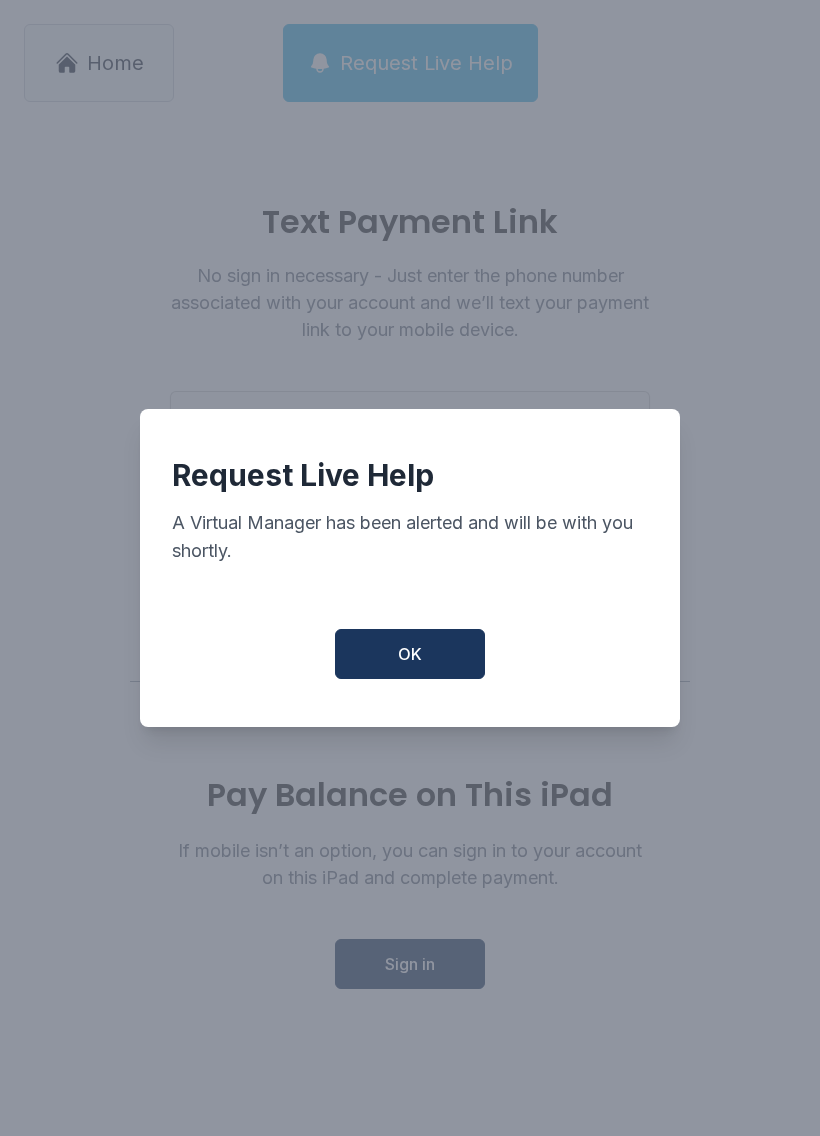 click on "OK" at bounding box center [410, 654] 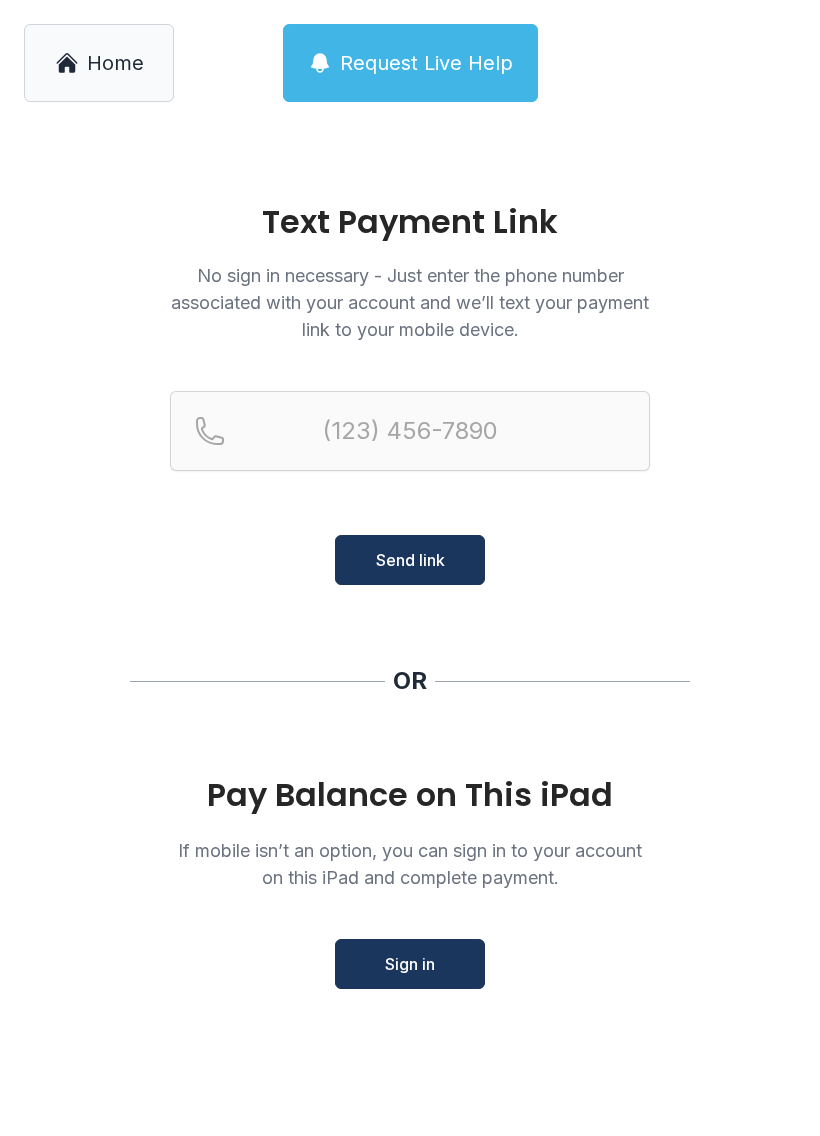 click on "OK" at bounding box center (410, 649) 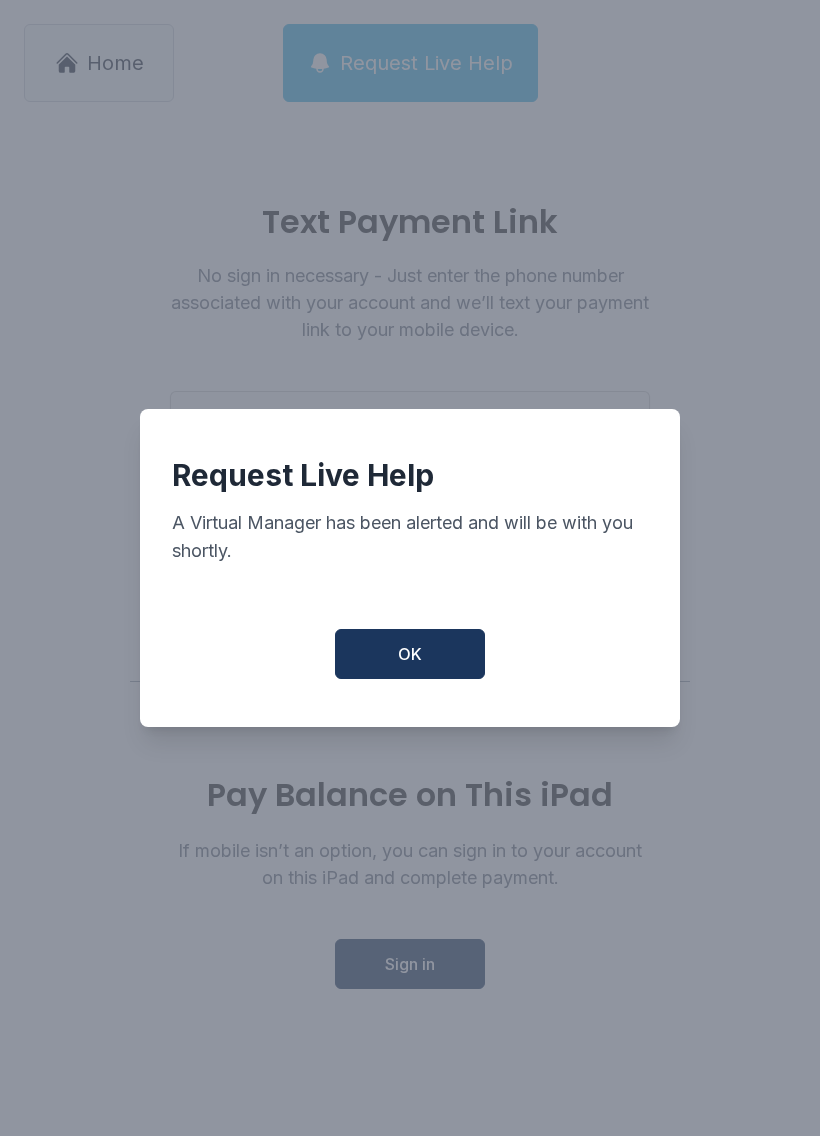 click on "Request Live Help A Virtual Manager has been alerted and will be with you shortly. OK" at bounding box center (410, 568) 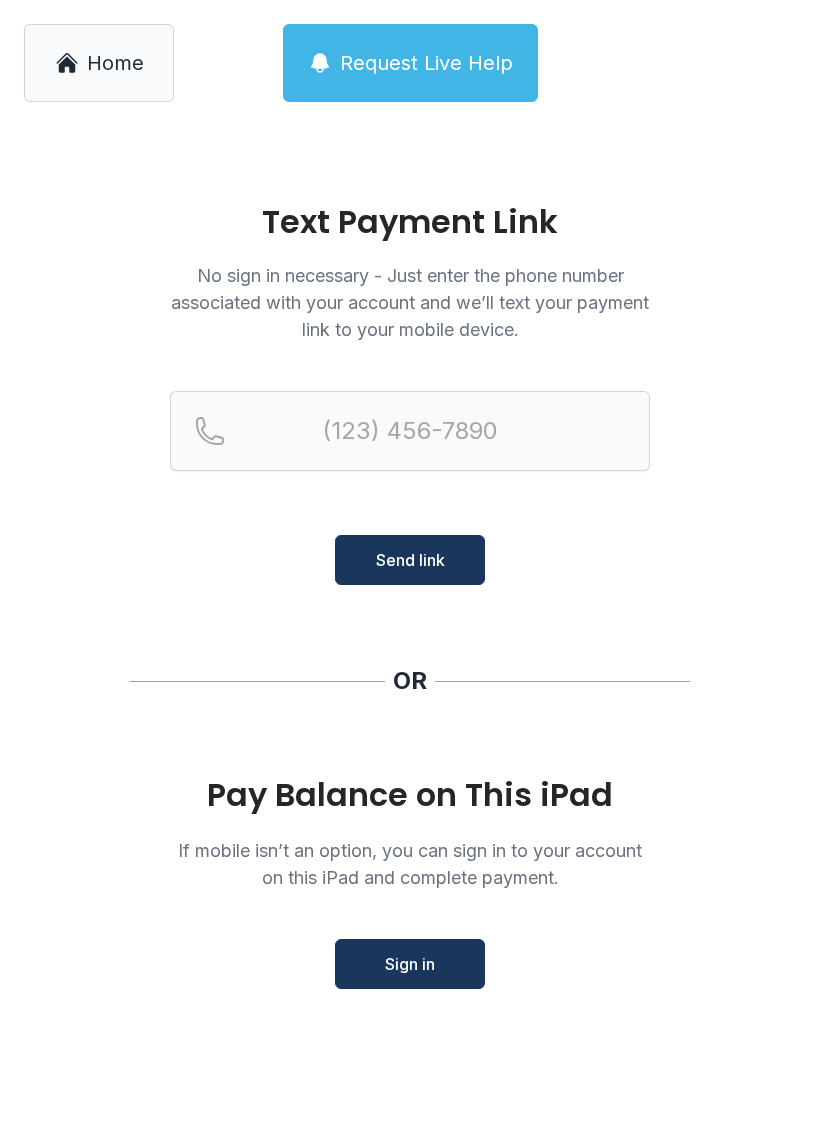 click on "Send link" at bounding box center (410, 560) 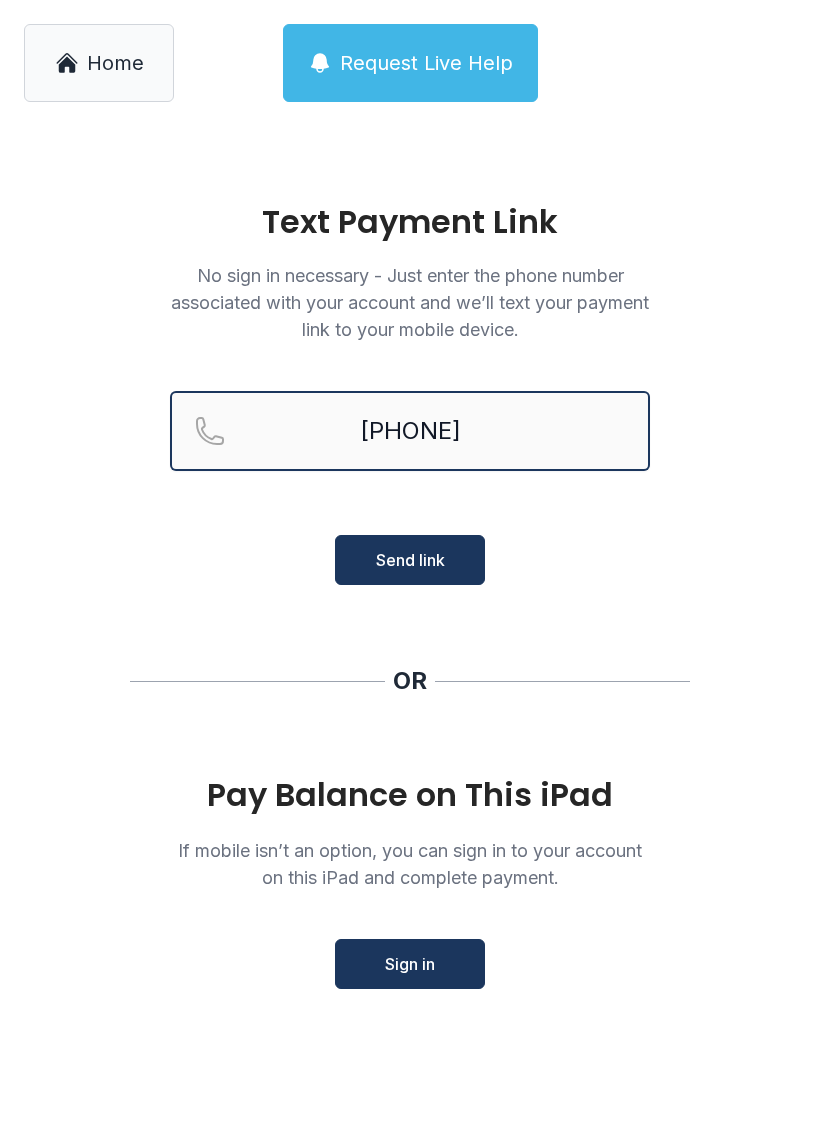type on "[PHONE]" 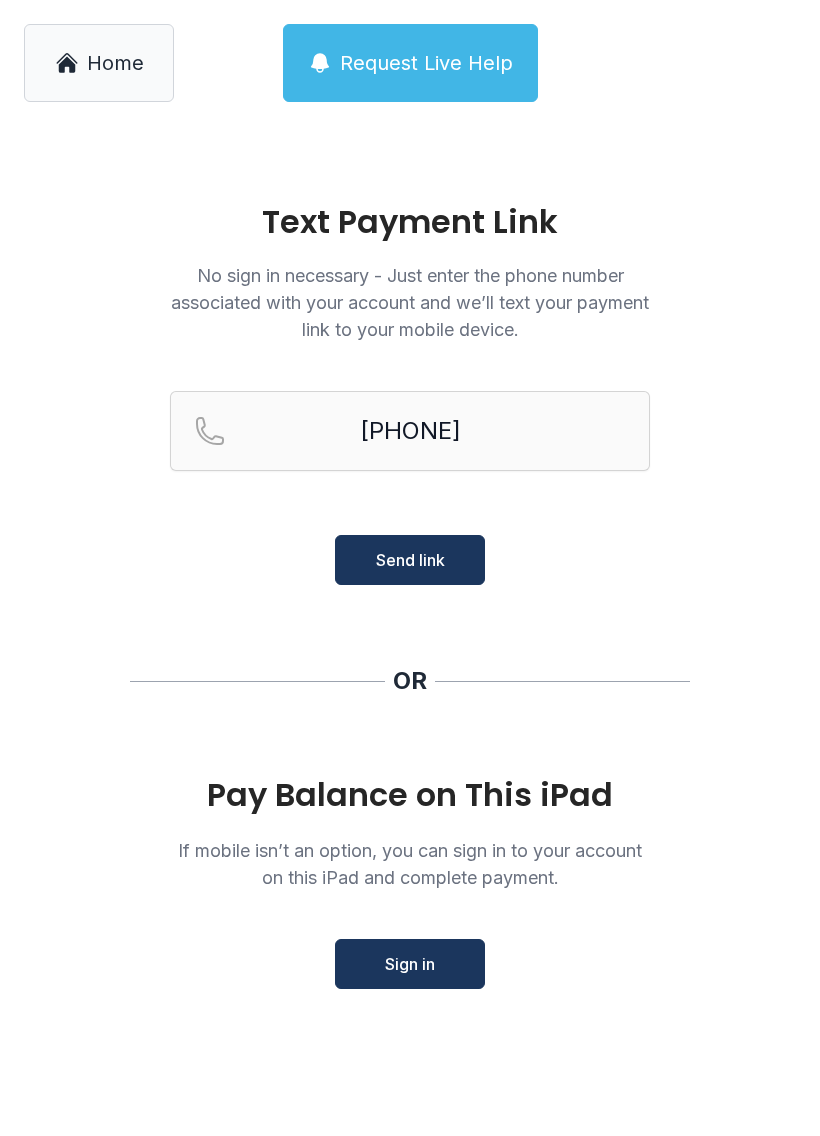 click on "Send link" at bounding box center [410, 560] 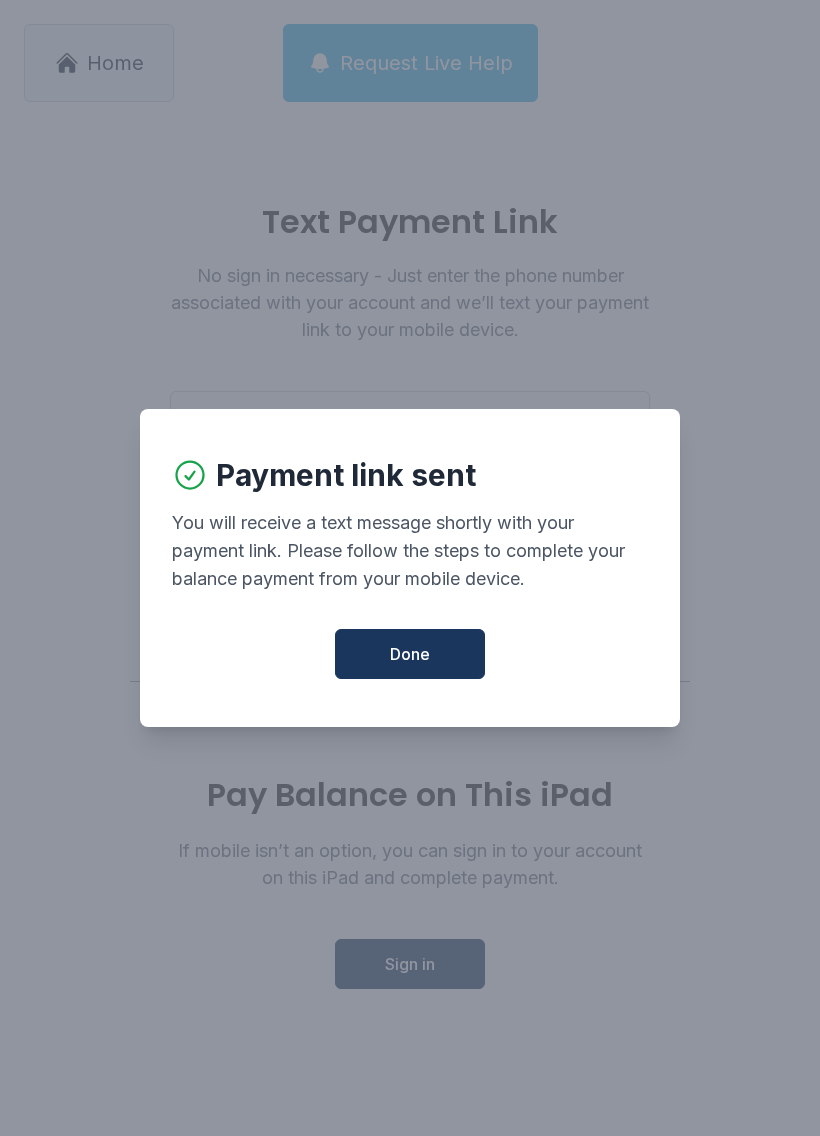 click on "Done" at bounding box center [410, 654] 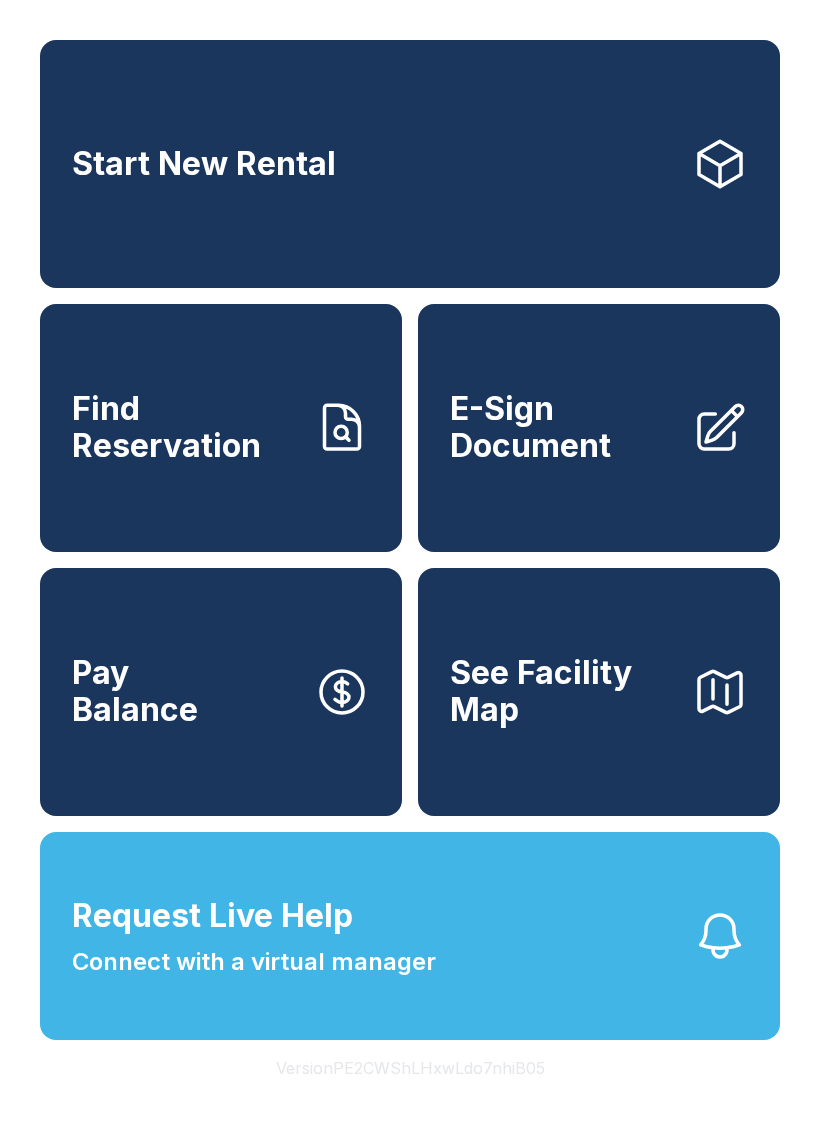 click on "Find Reservation" at bounding box center (185, 427) 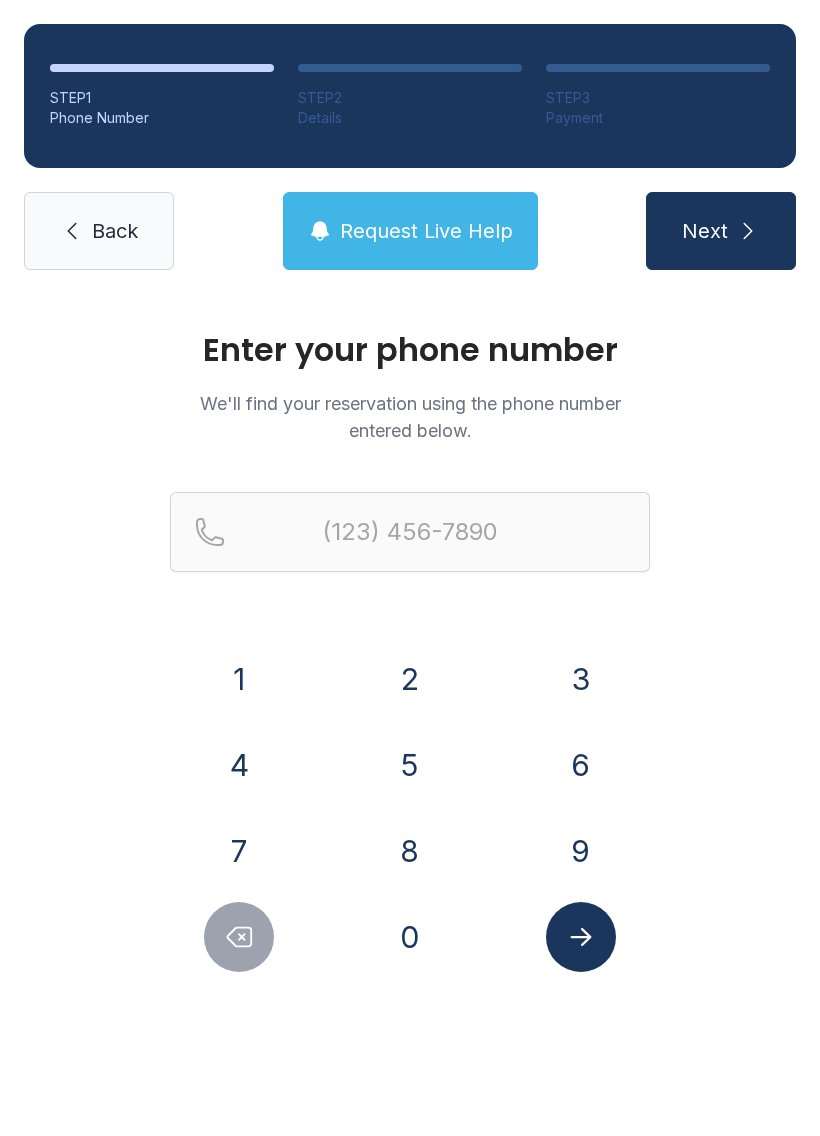 click on "8" at bounding box center (410, 851) 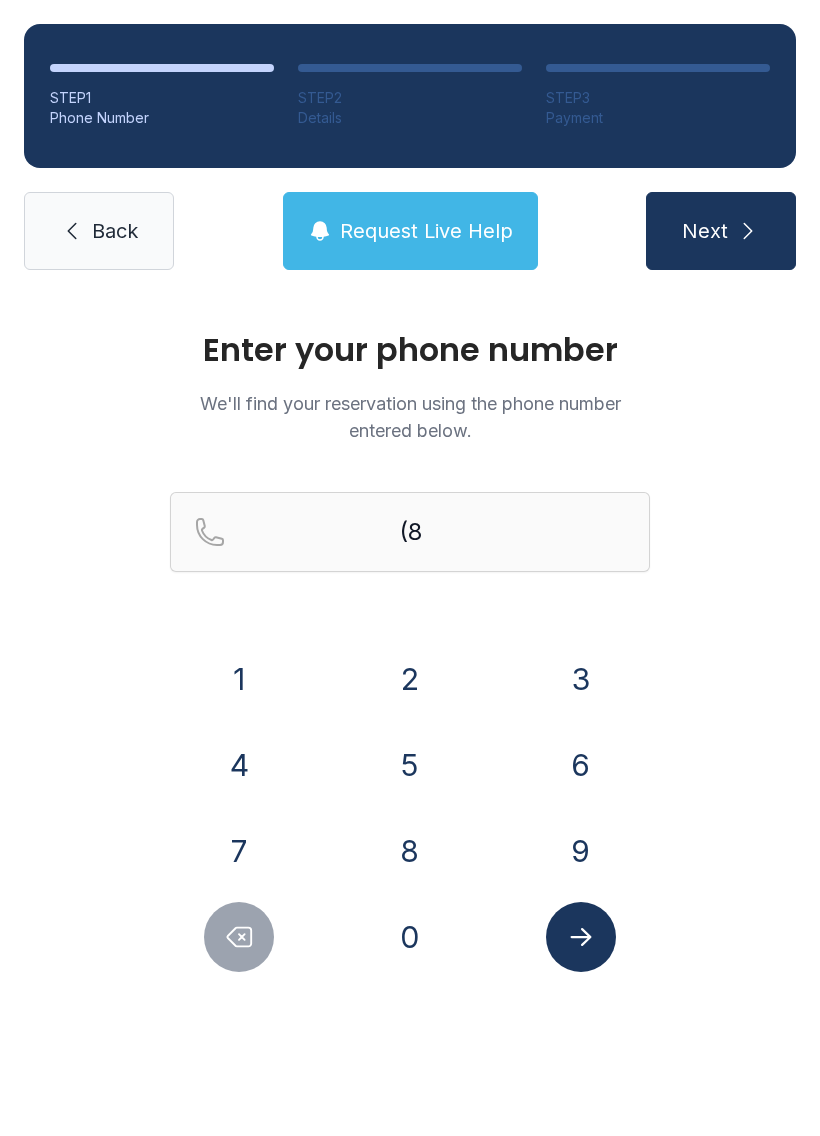 click on "4" at bounding box center (239, 765) 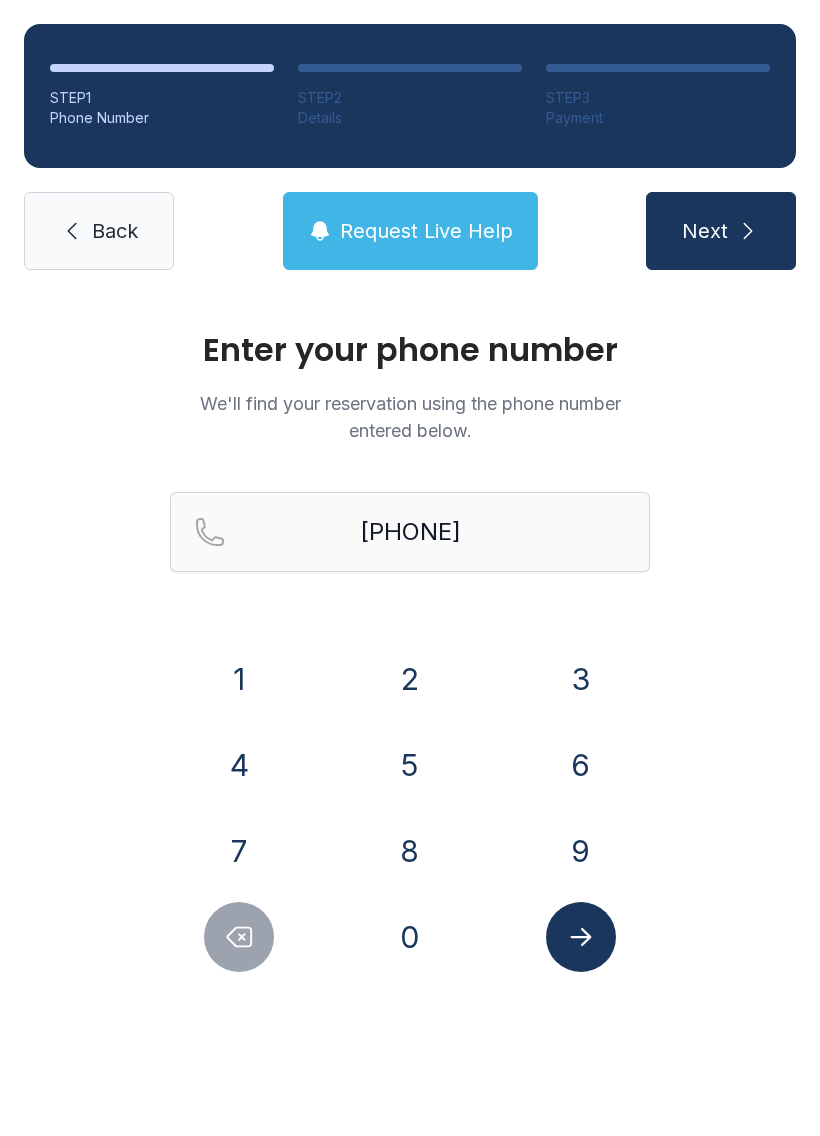 click on "7" at bounding box center [239, 851] 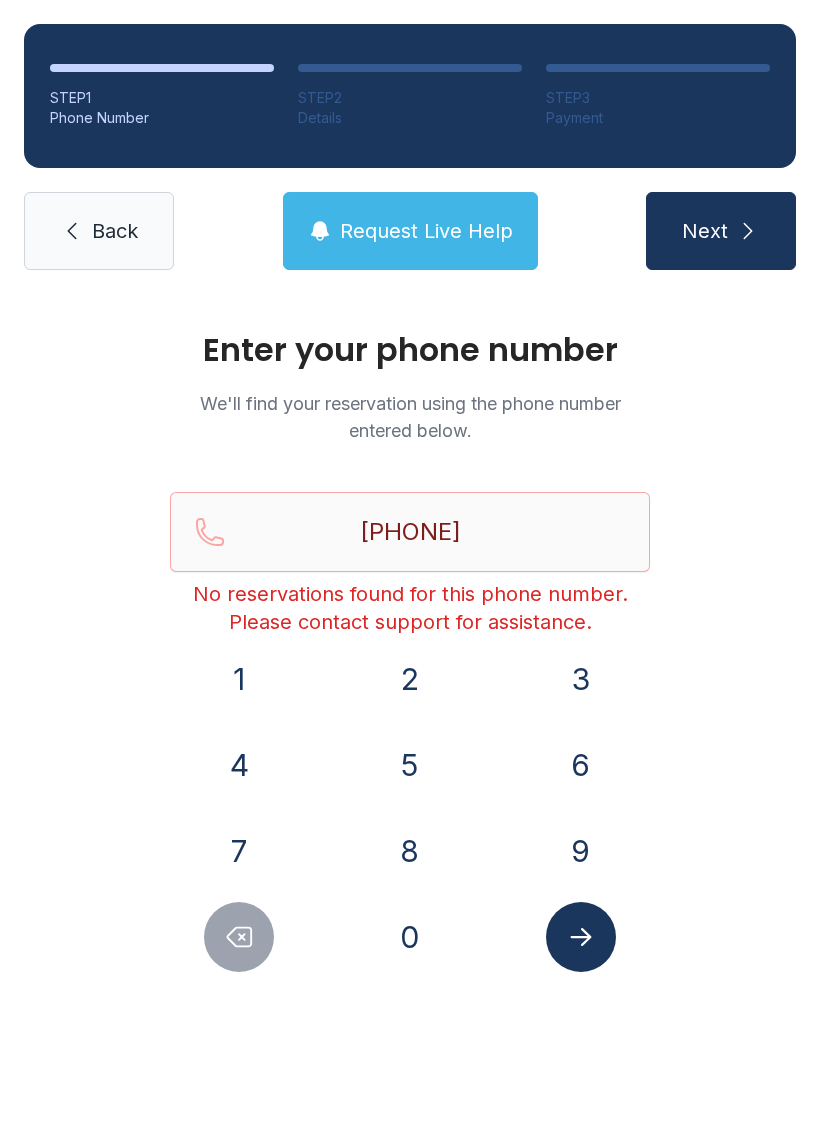 click on "8" at bounding box center (410, 851) 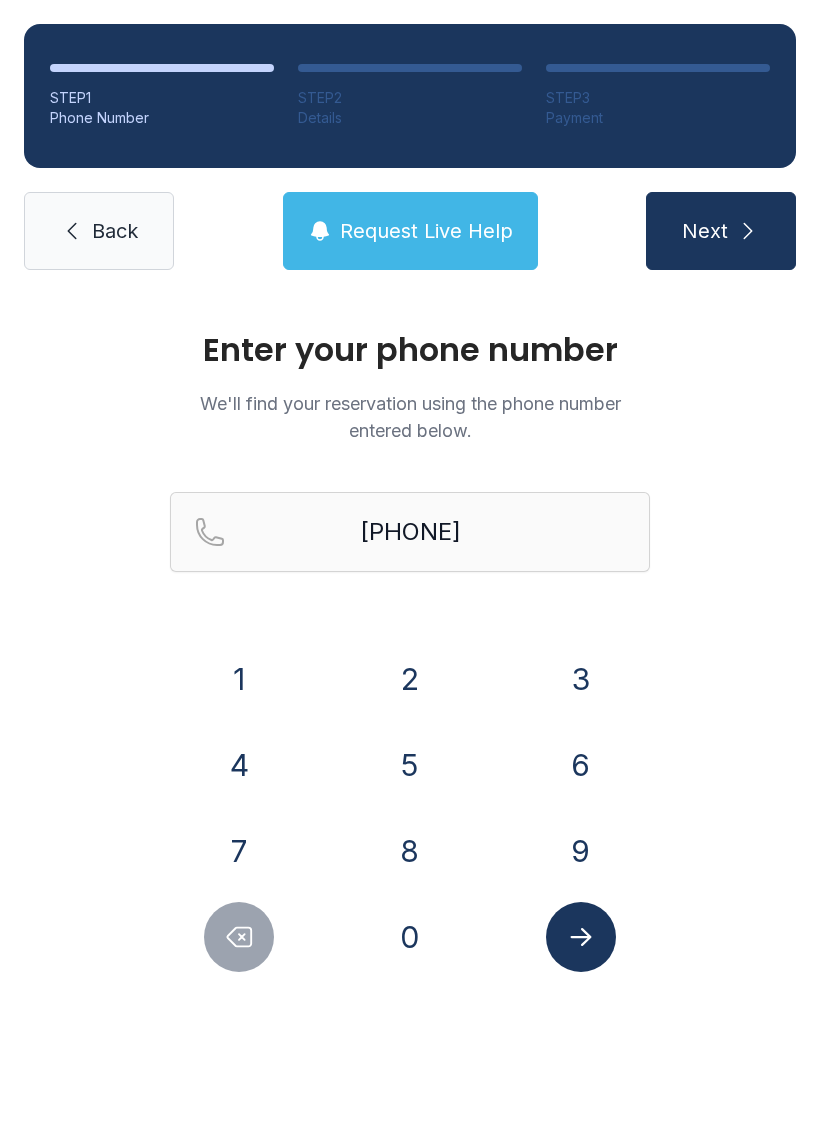 click on "4" at bounding box center [239, 765] 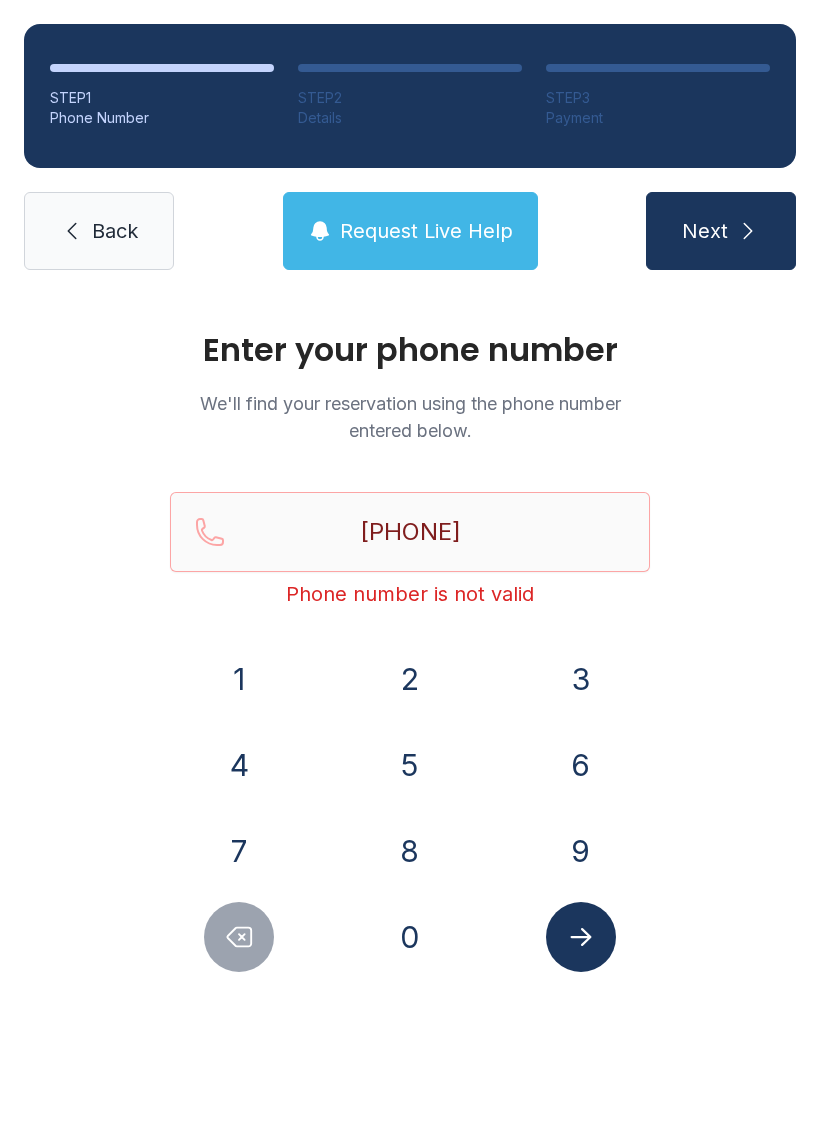 click 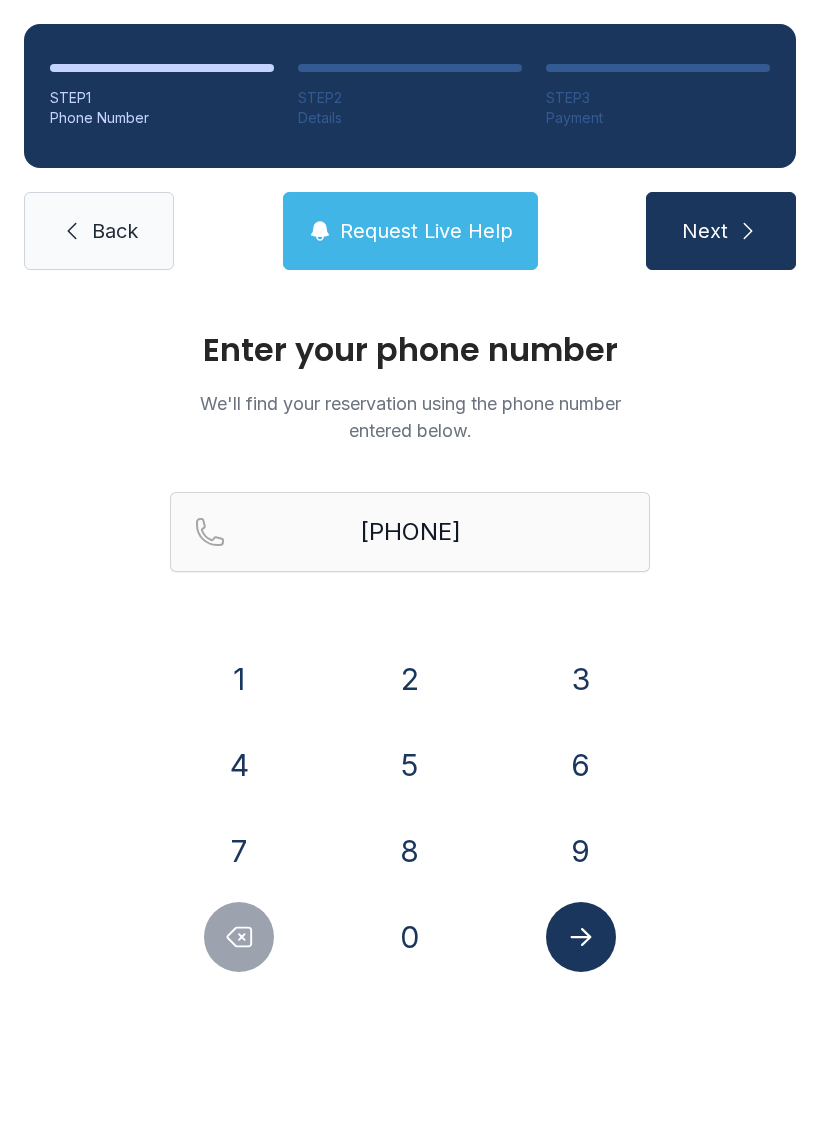 click 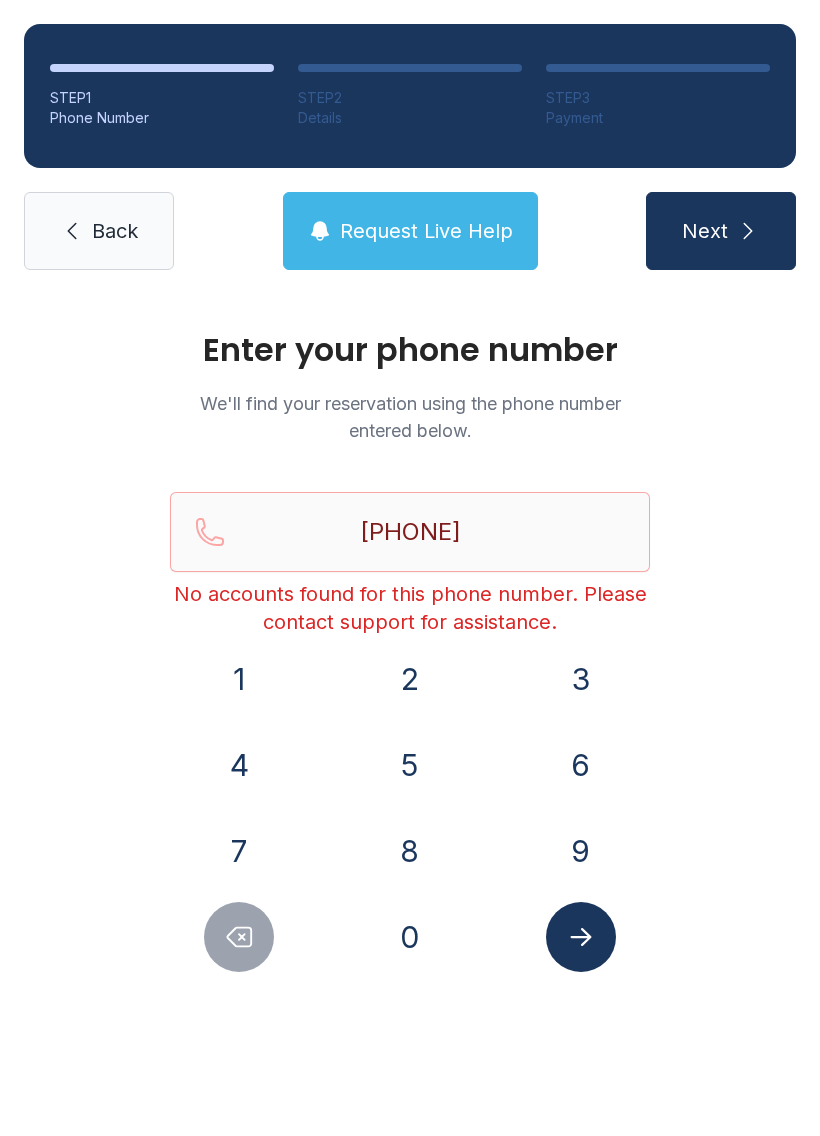 click on "Back" at bounding box center (115, 231) 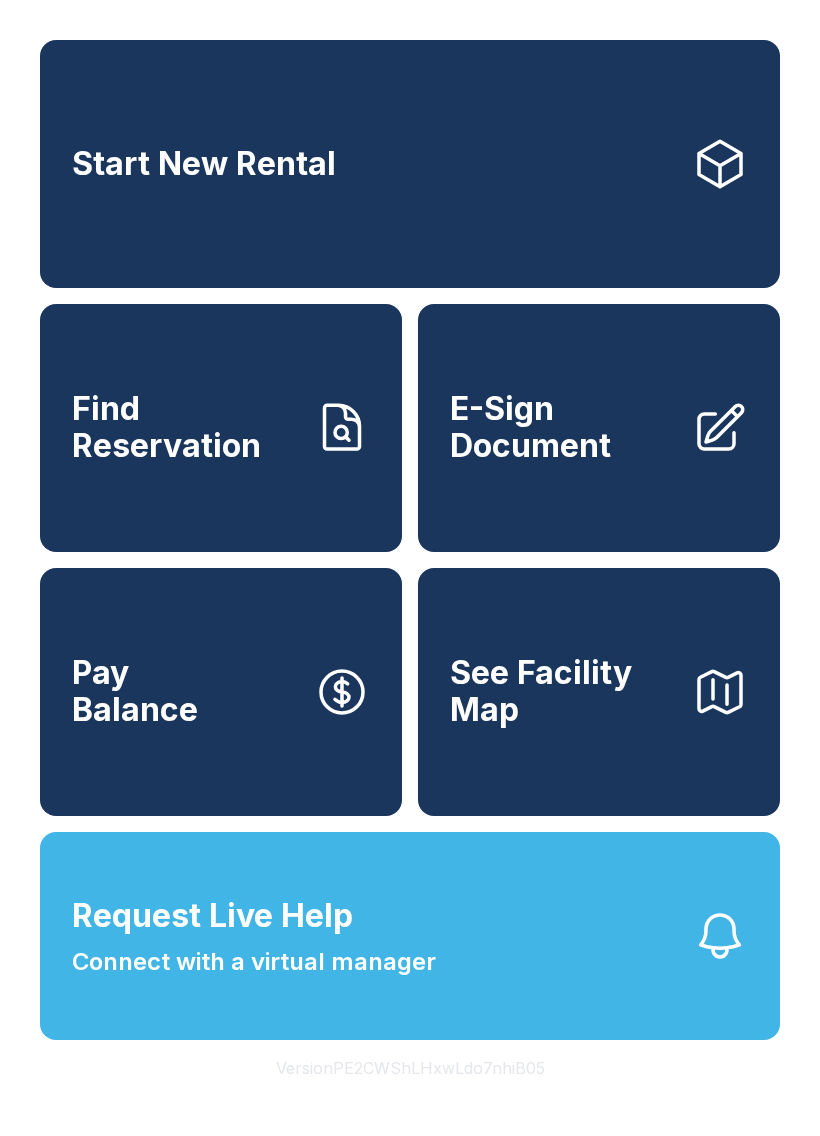 click on "Request Live Help" at bounding box center (212, 916) 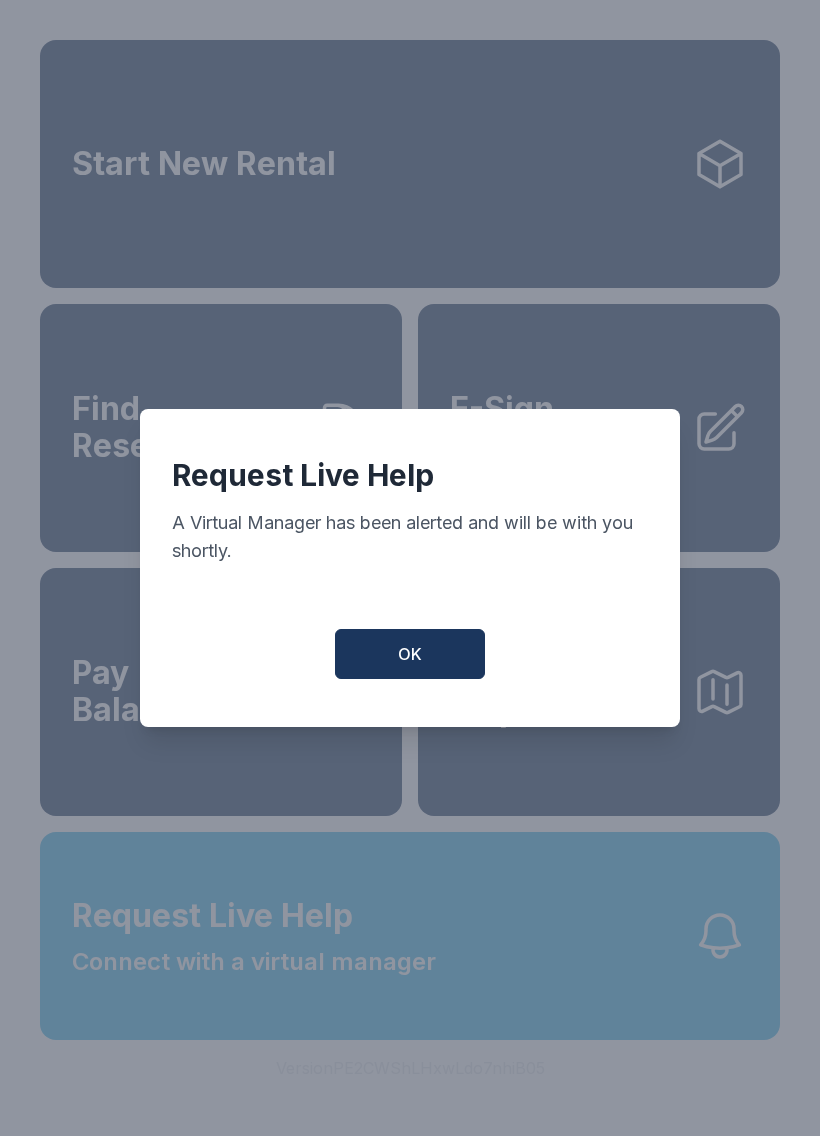click on "OK" at bounding box center (410, 654) 